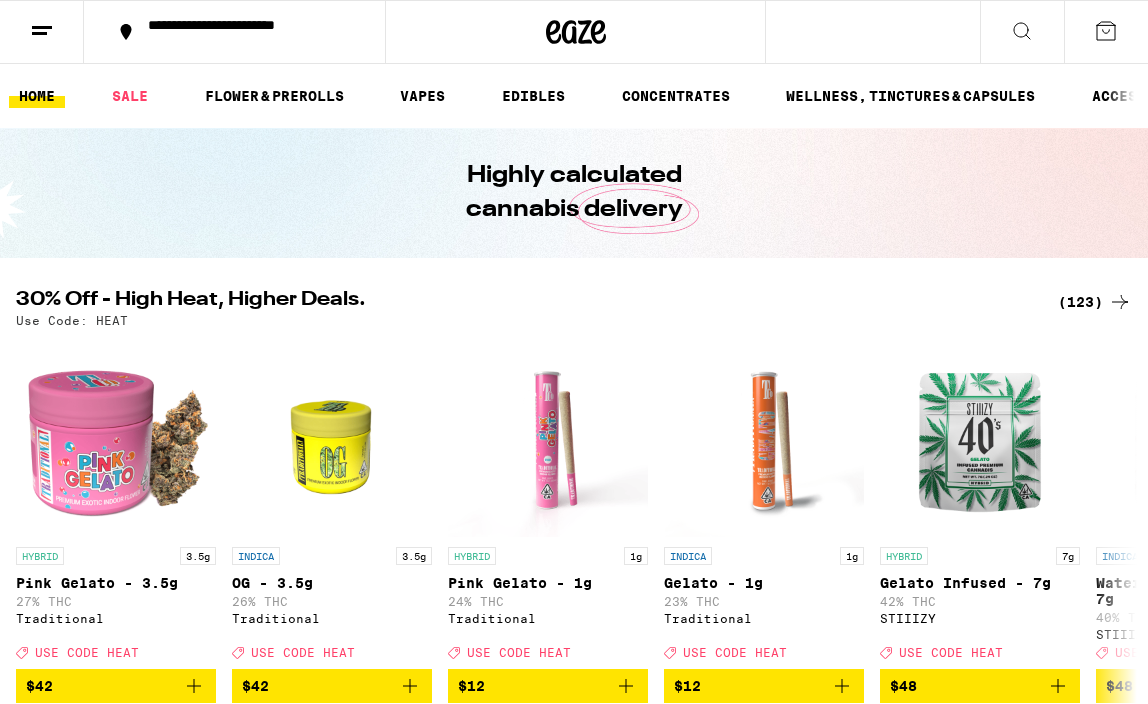 scroll, scrollTop: 0, scrollLeft: 0, axis: both 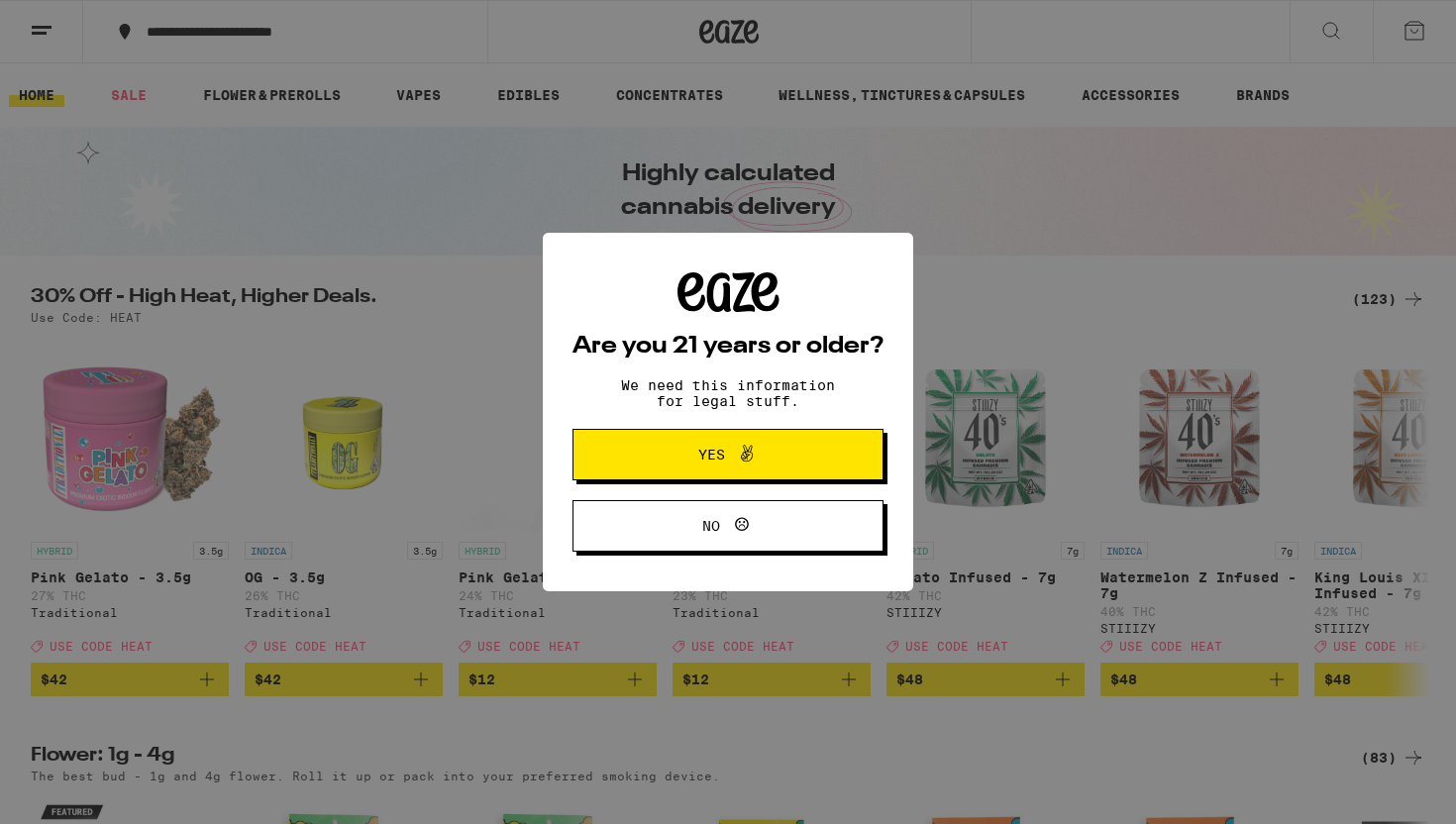 click at bounding box center (742, 455) 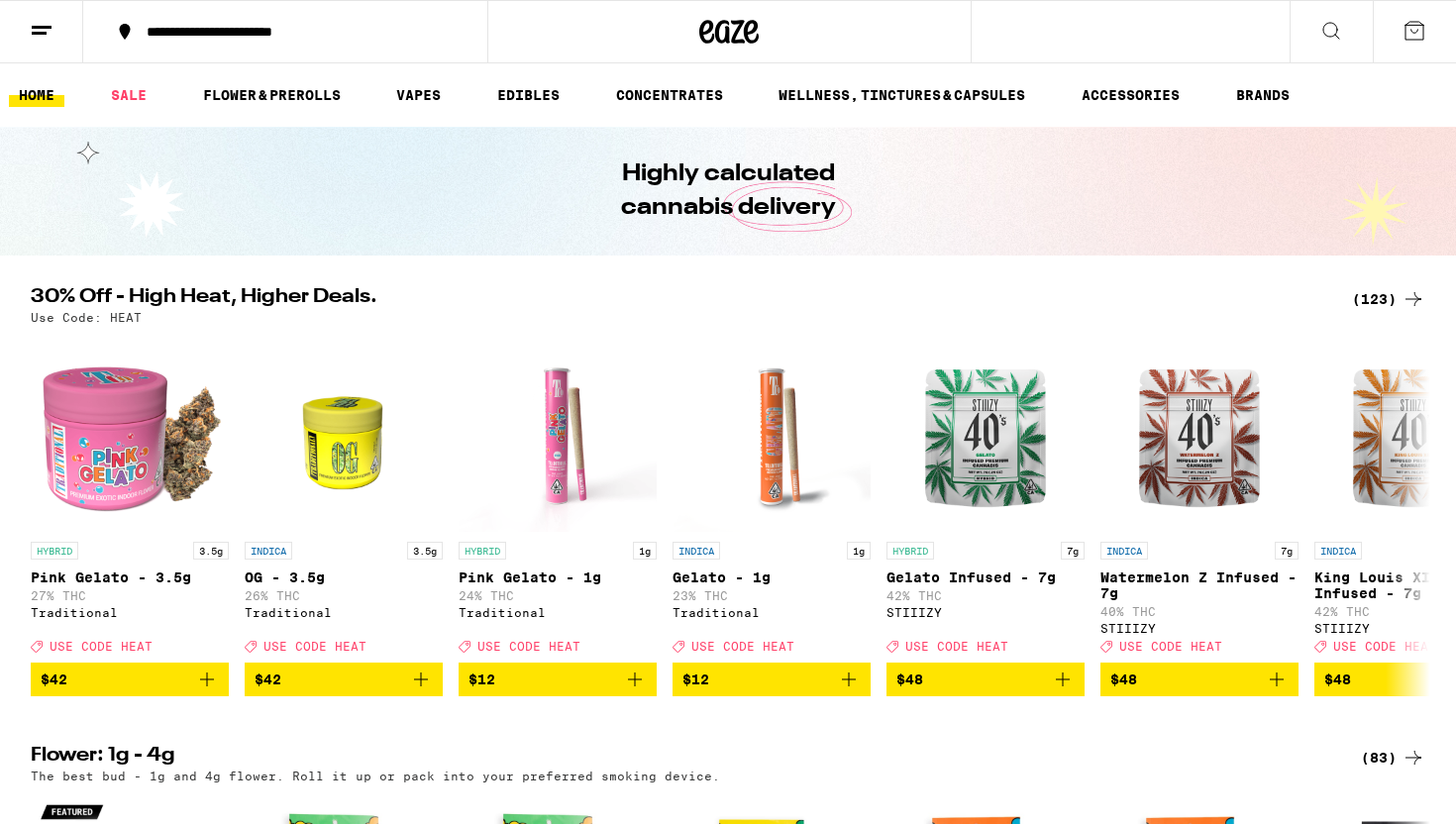 scroll, scrollTop: 0, scrollLeft: 0, axis: both 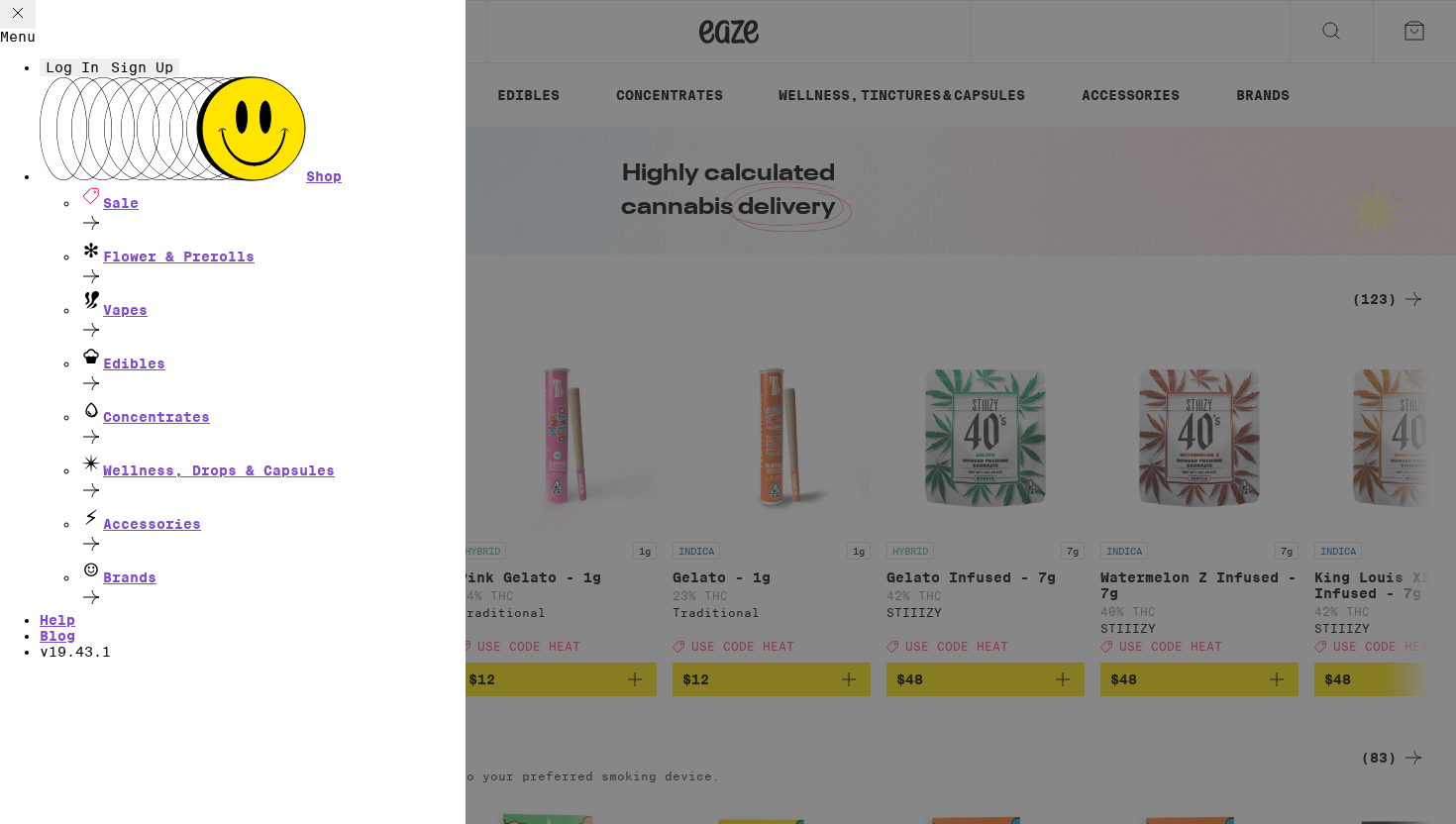click on "Log In" at bounding box center (72, 67) 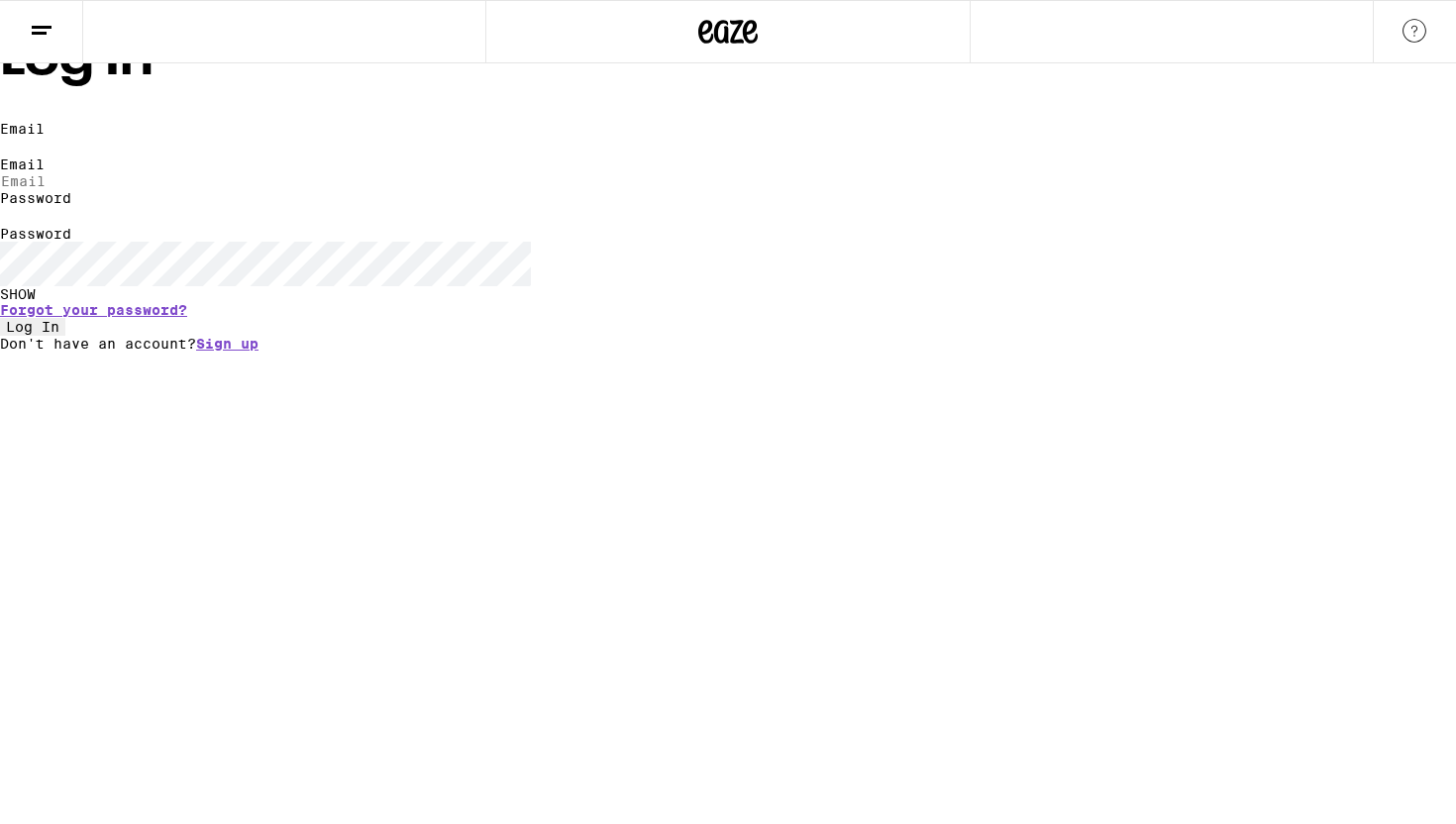 click on "Email" at bounding box center [91, 181] 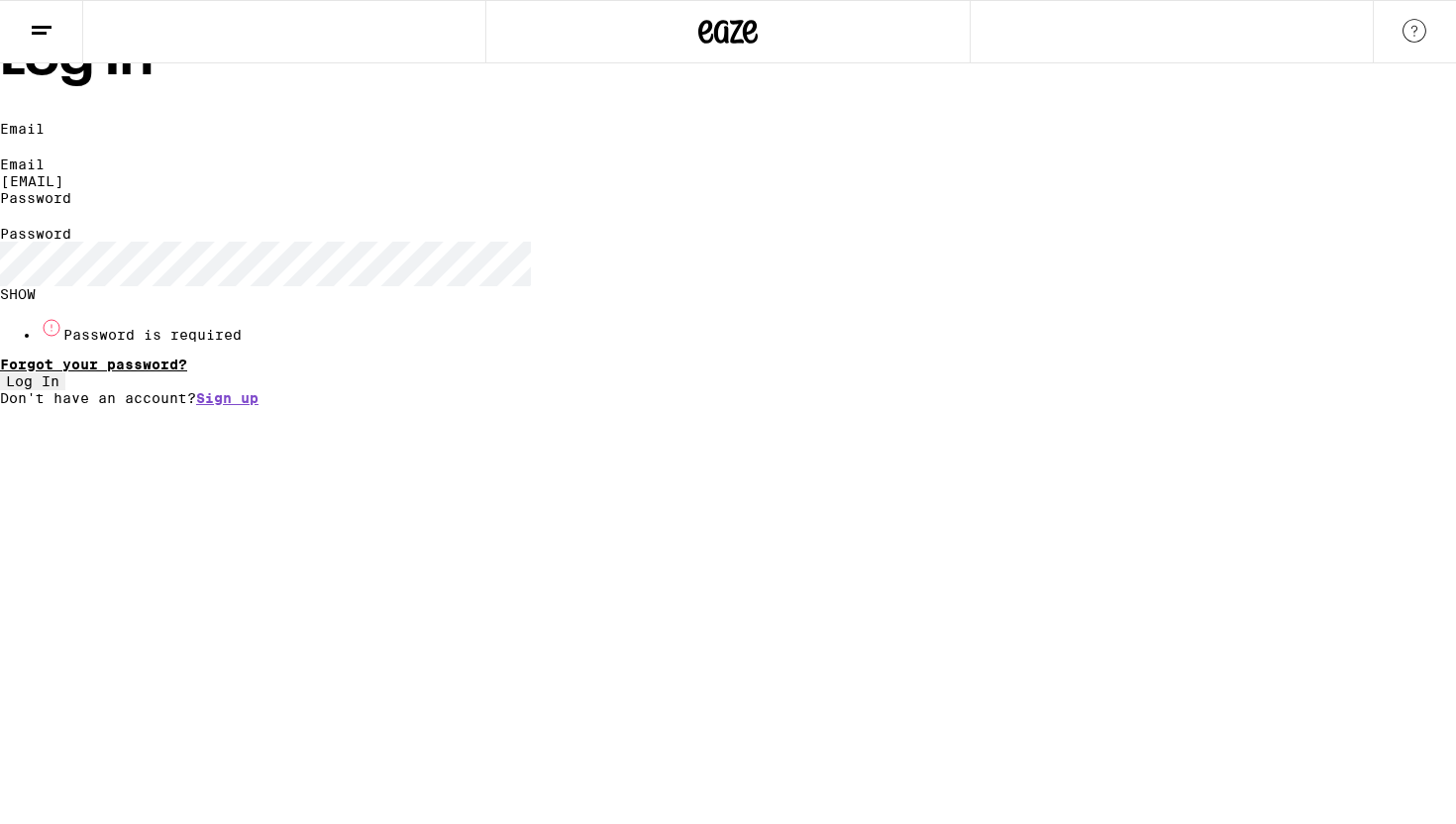 click on "Email Email [EMAIL] Password Password SHOW Password is required Forgot your password? Log In" at bounding box center [728, 256] 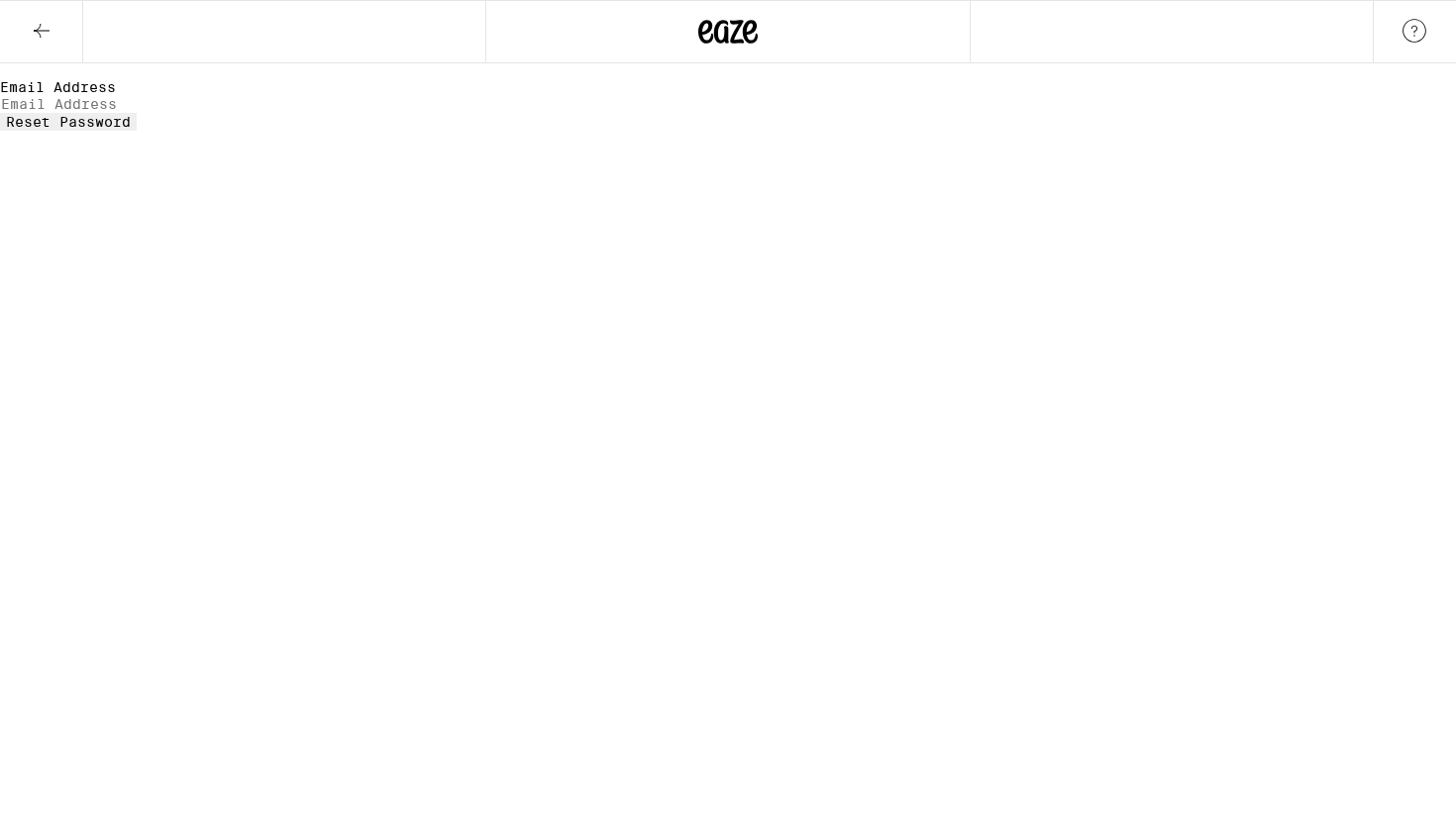 click on "Email Address" at bounding box center [91, 104] 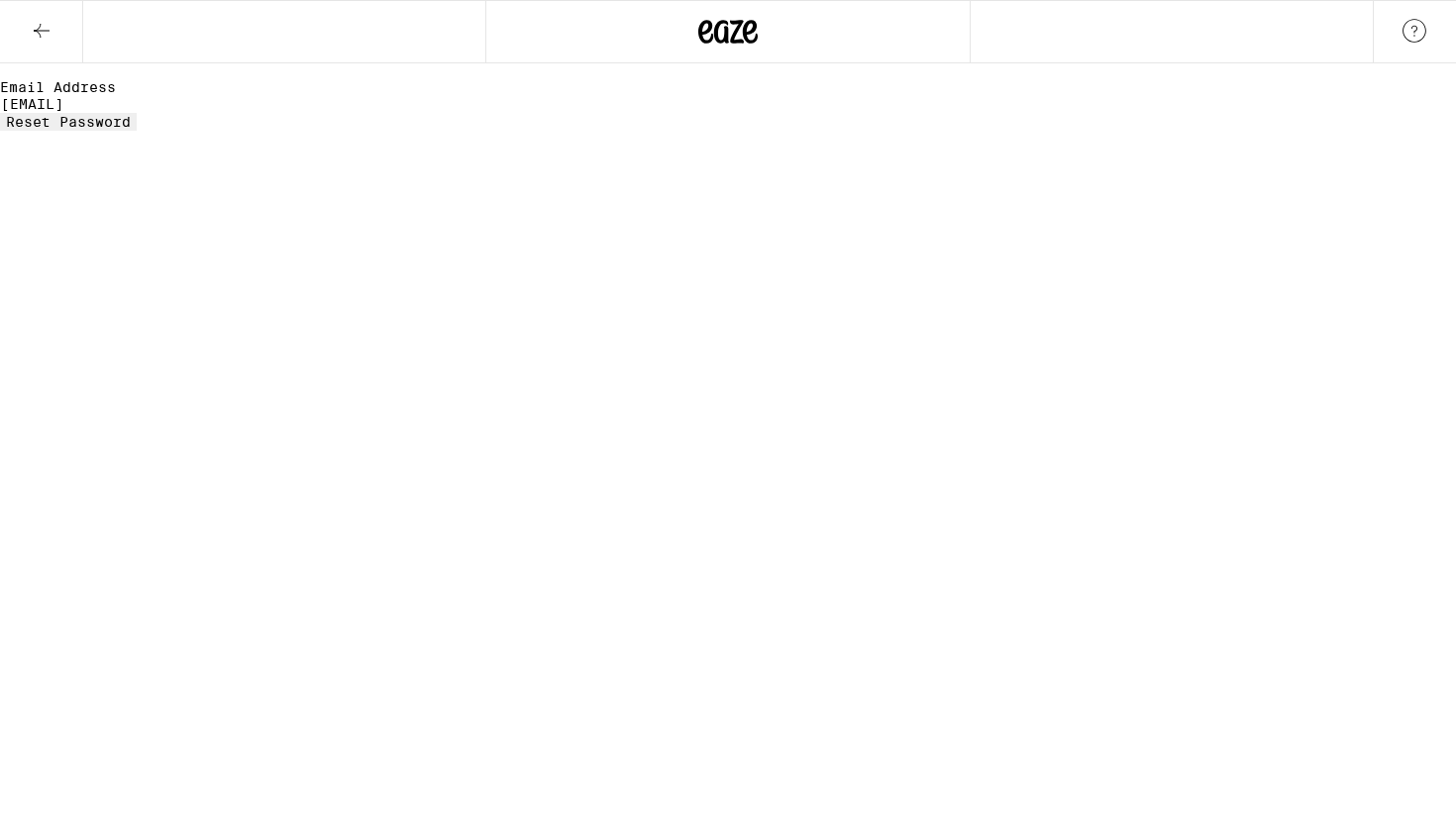 click on "Reset Password" at bounding box center (68, 122) 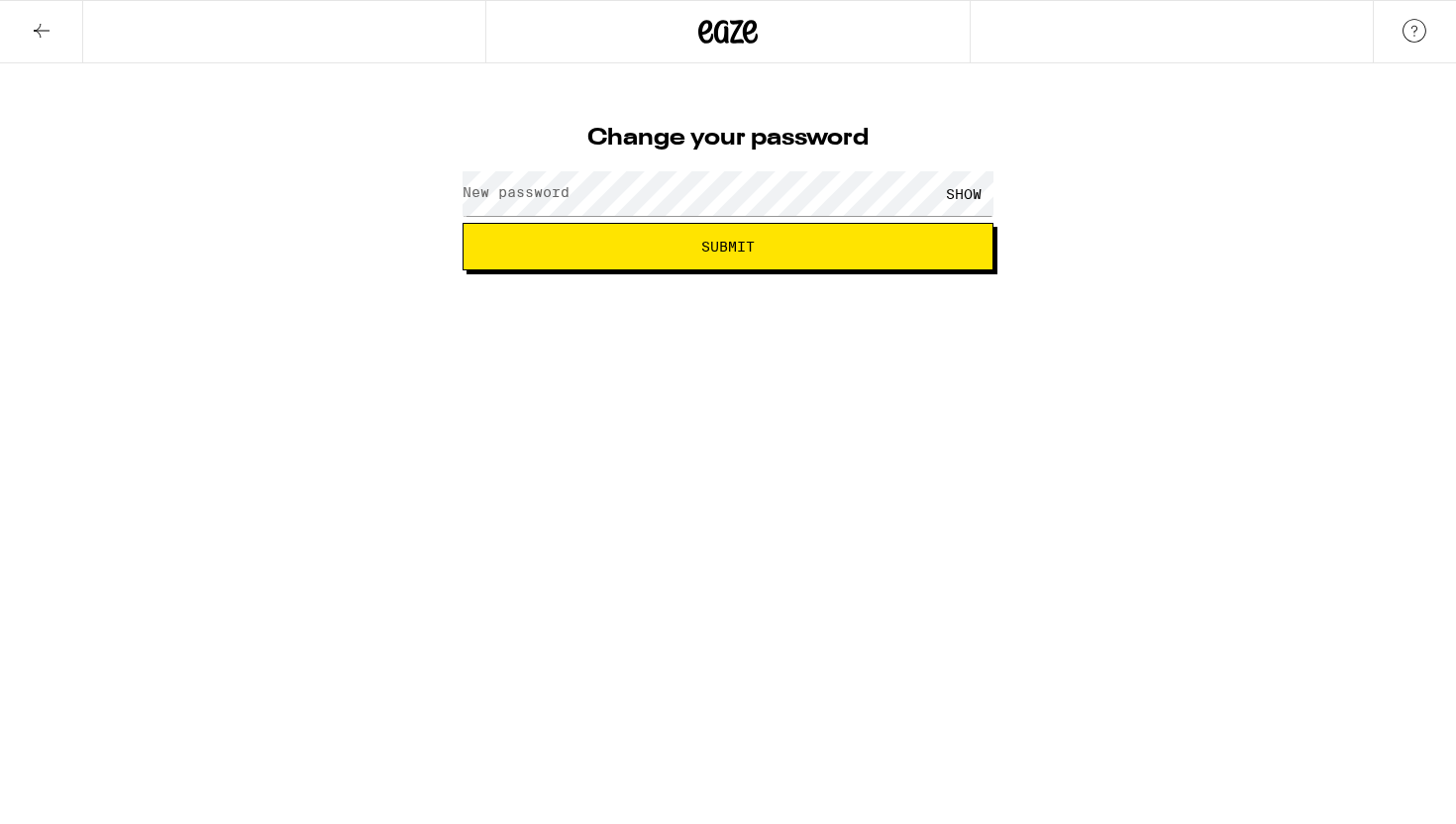 scroll, scrollTop: 0, scrollLeft: 0, axis: both 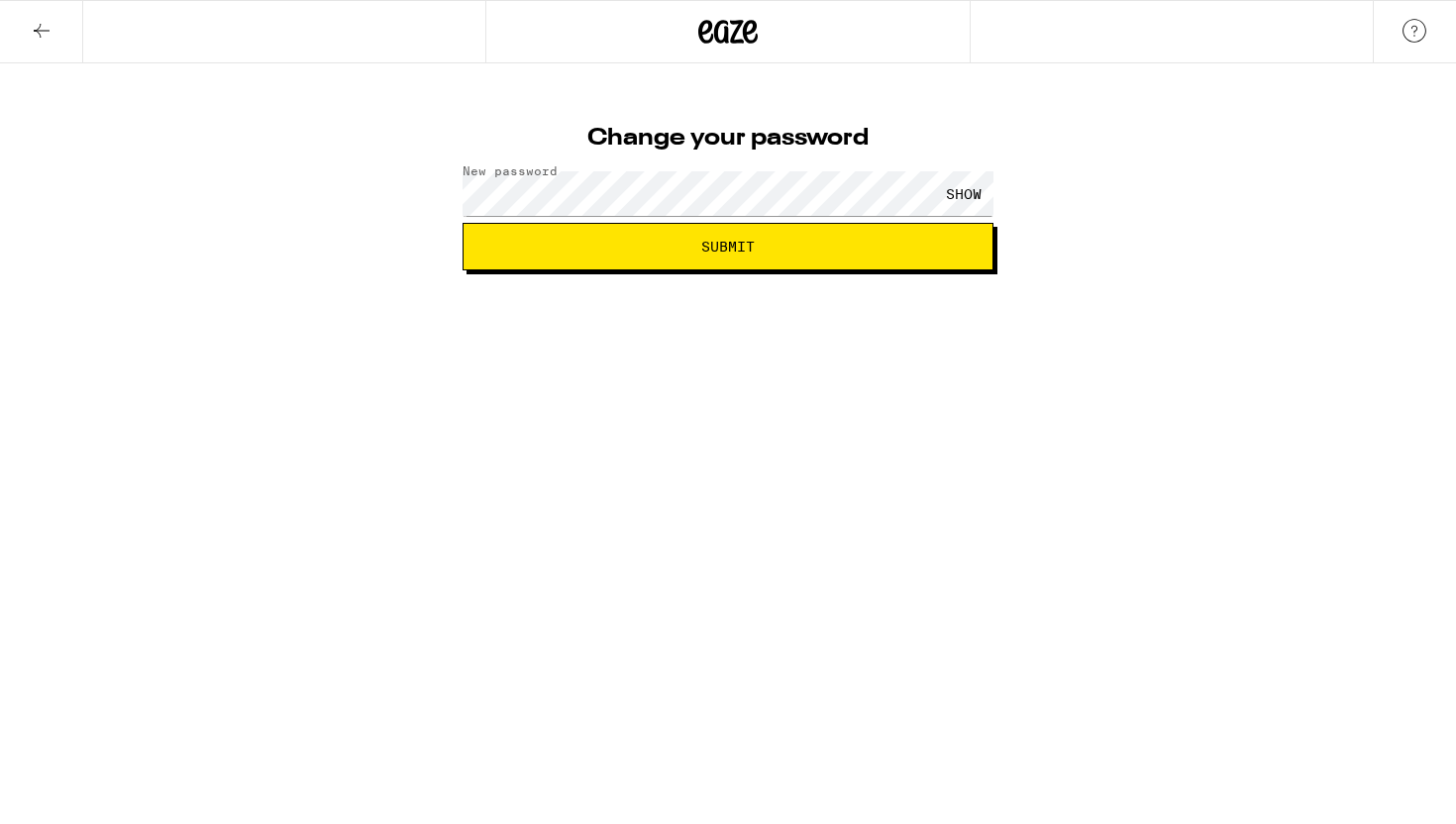 click on "SHOW" at bounding box center [964, 193] 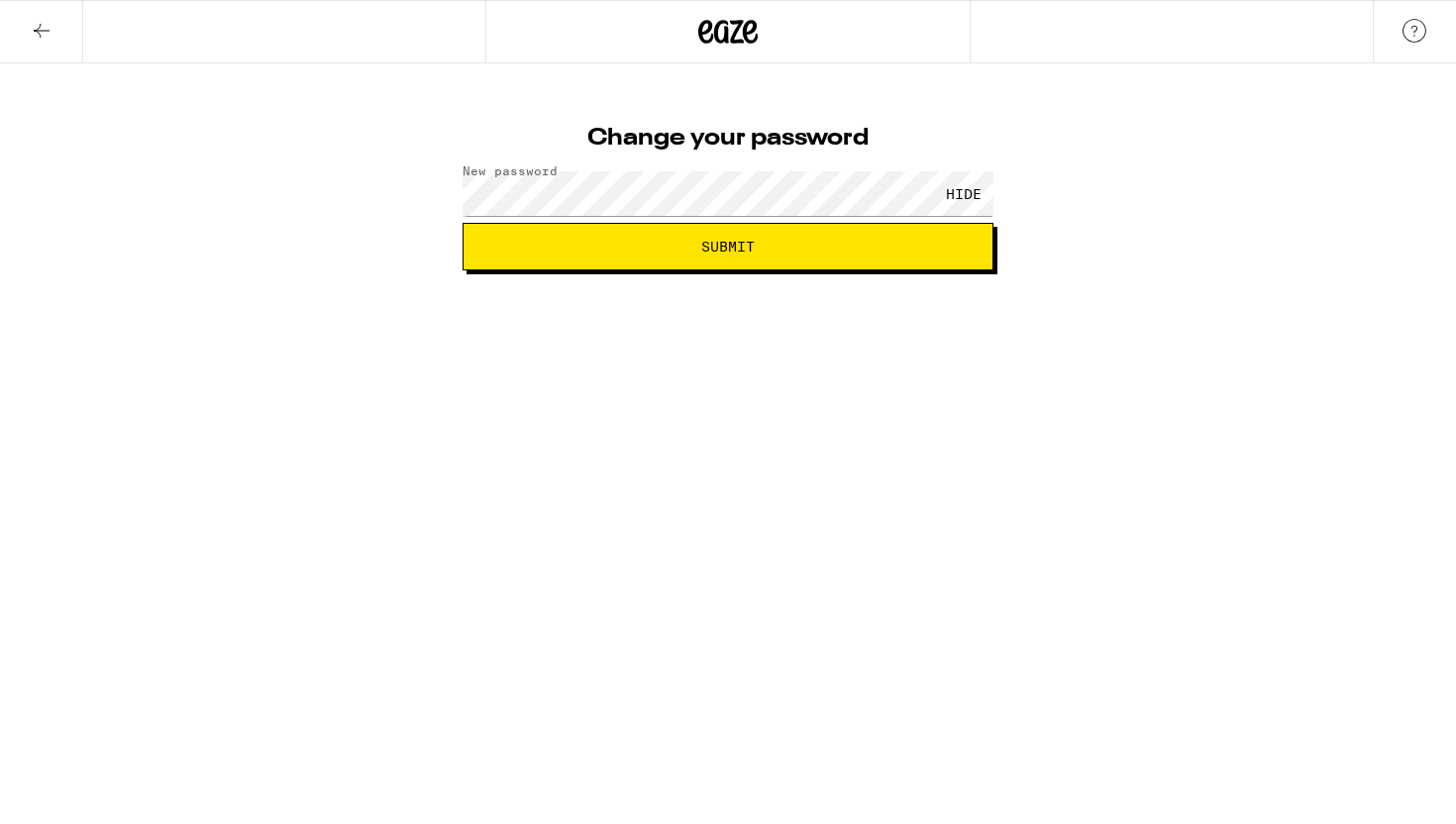click on "Submit" at bounding box center [728, 247] 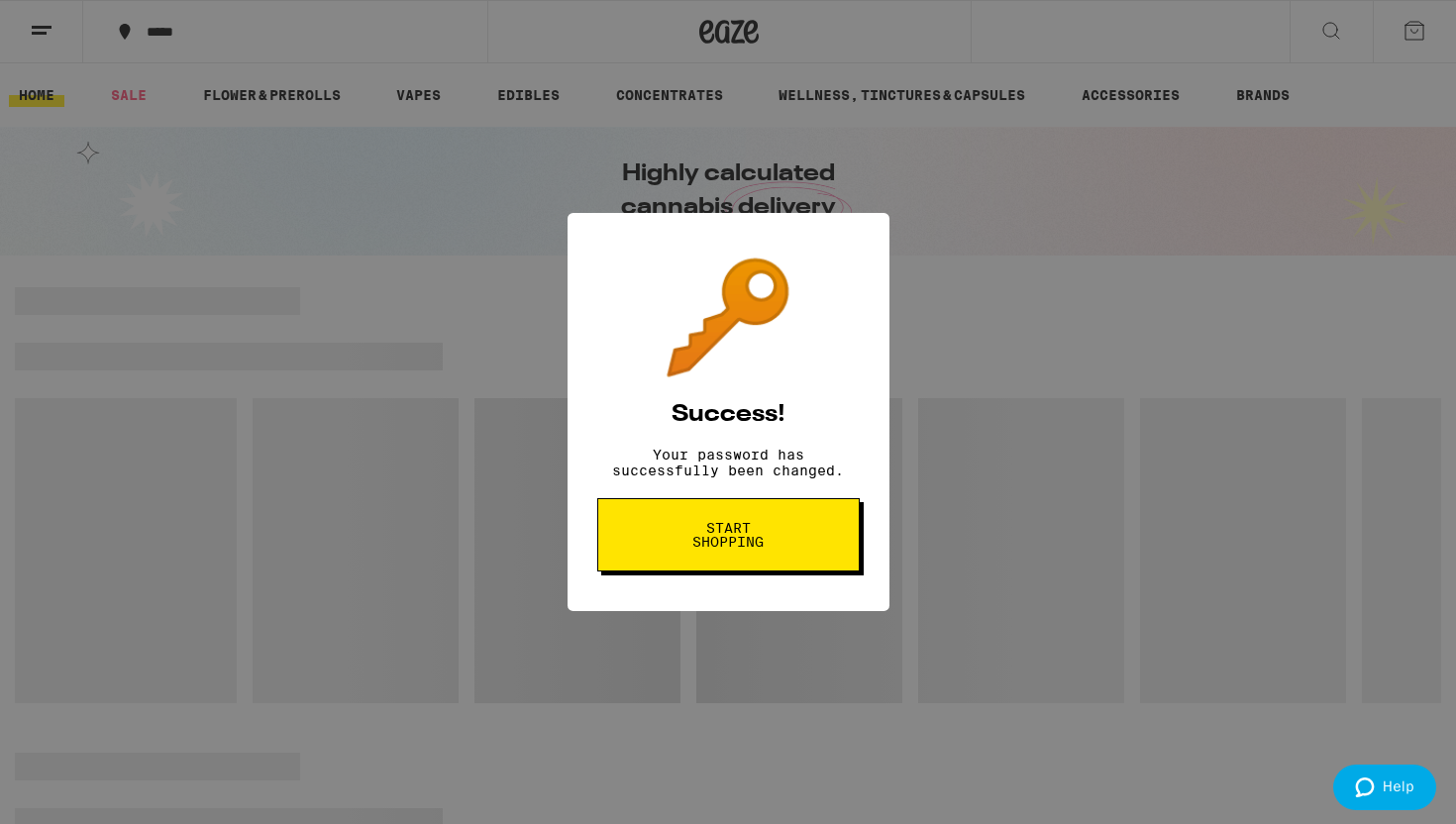 click on "Start shopping" at bounding box center [728, 535] 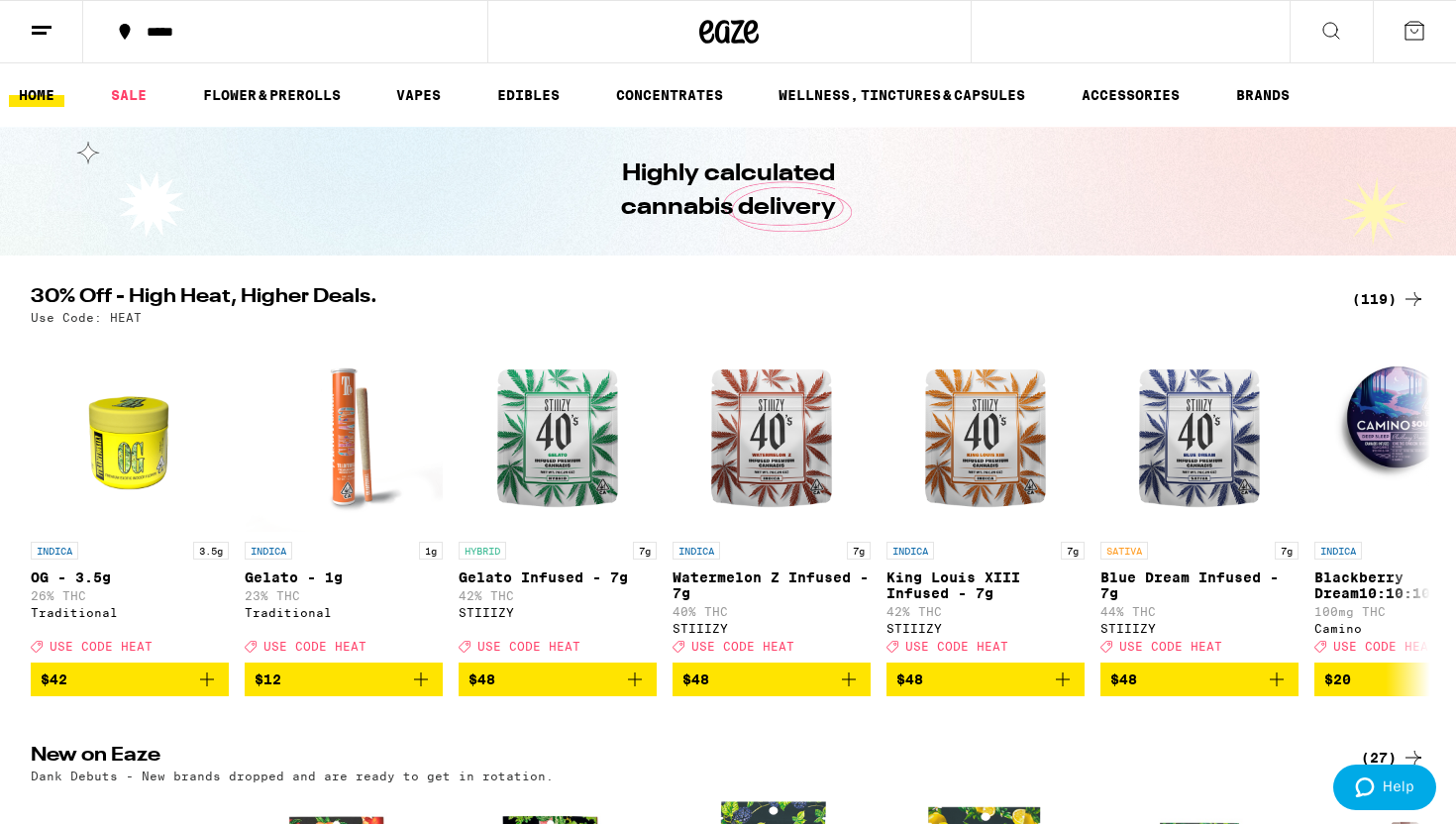 scroll, scrollTop: 0, scrollLeft: 0, axis: both 